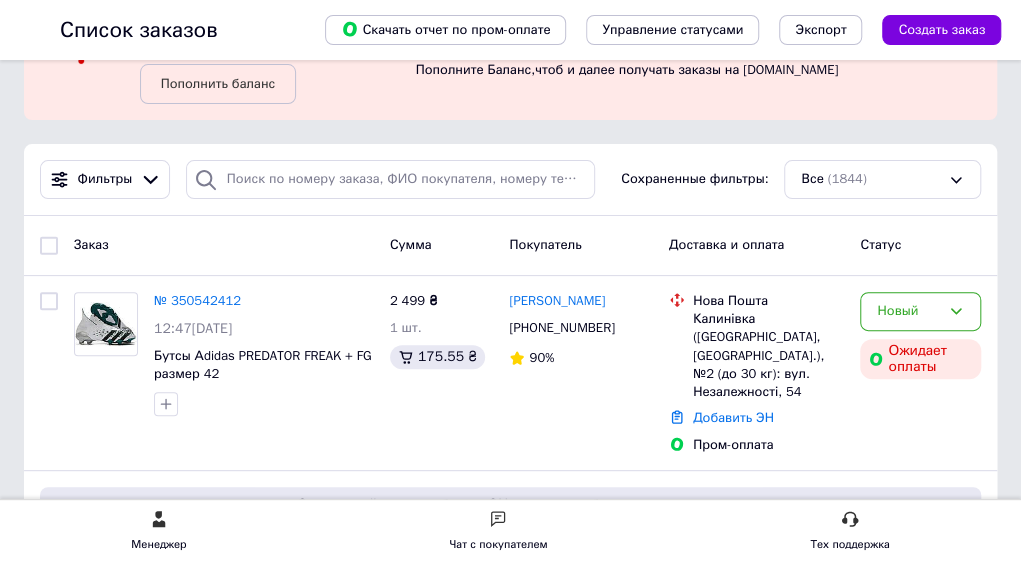 scroll, scrollTop: 100, scrollLeft: 0, axis: vertical 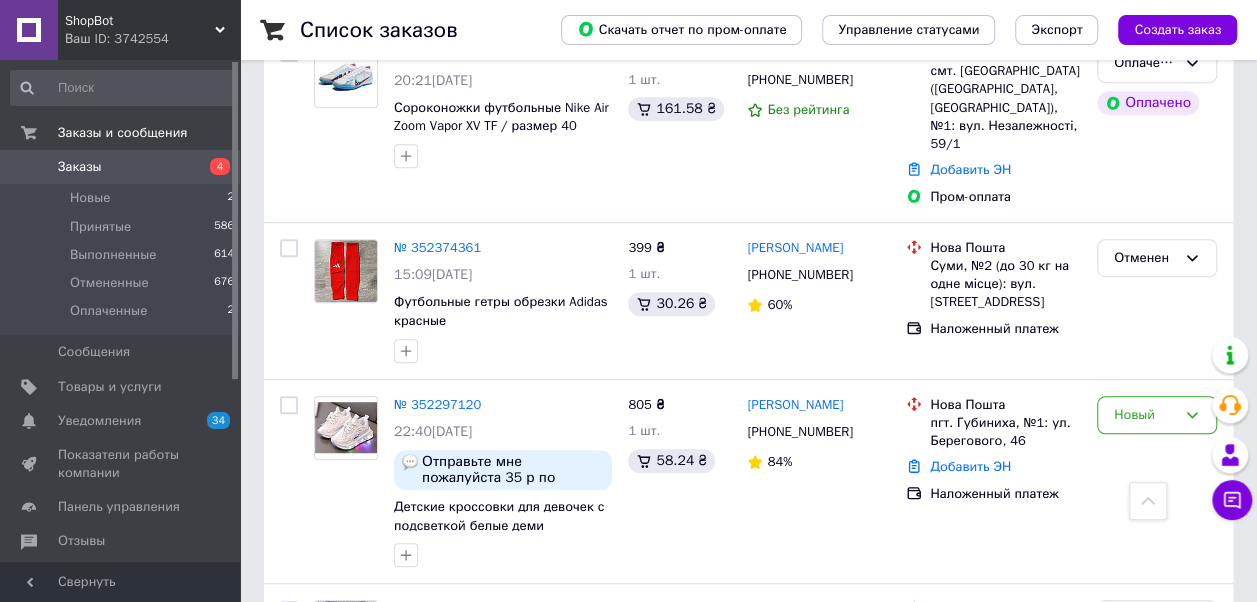 click on "№ 352297120" at bounding box center [437, 404] 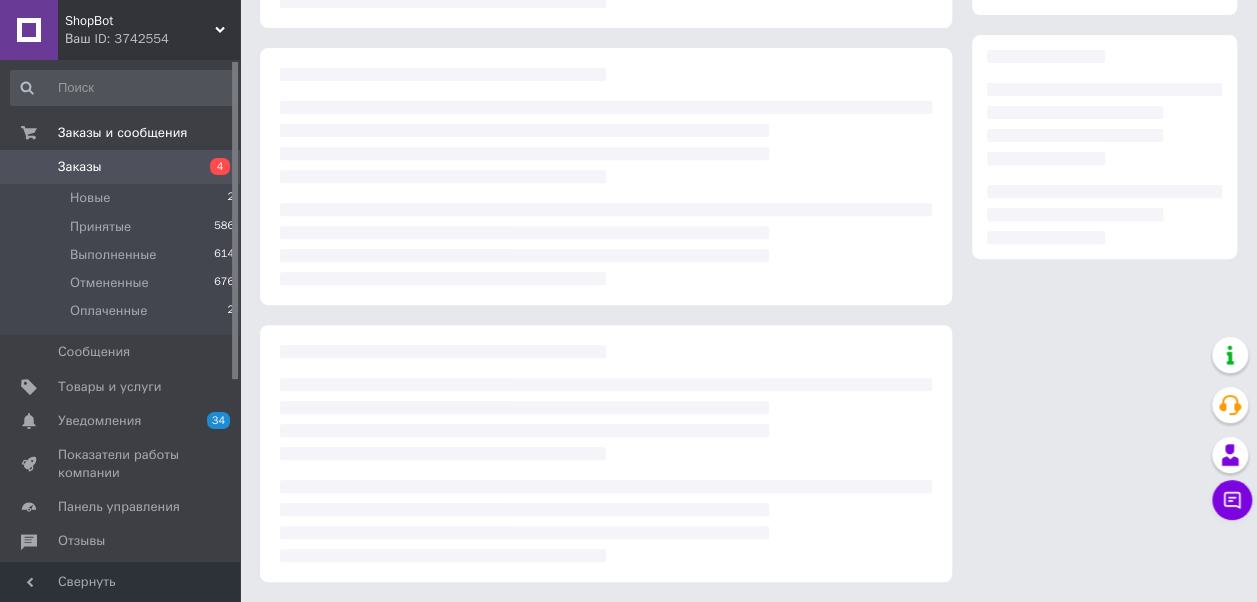 scroll, scrollTop: 0, scrollLeft: 0, axis: both 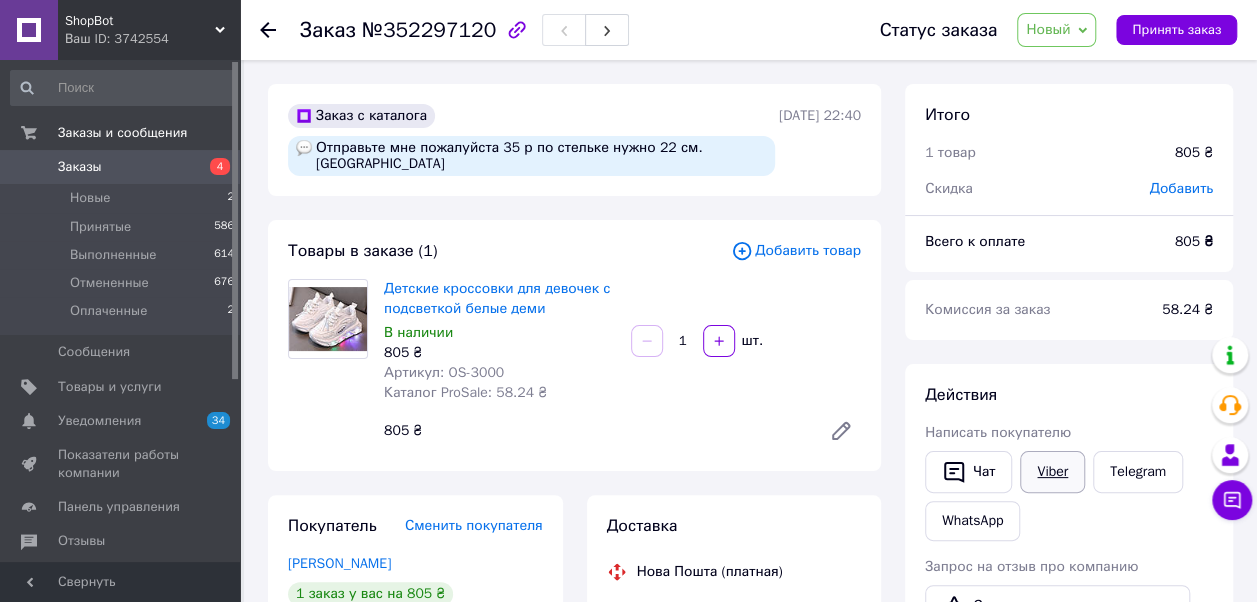 click on "Viber" at bounding box center [1052, 472] 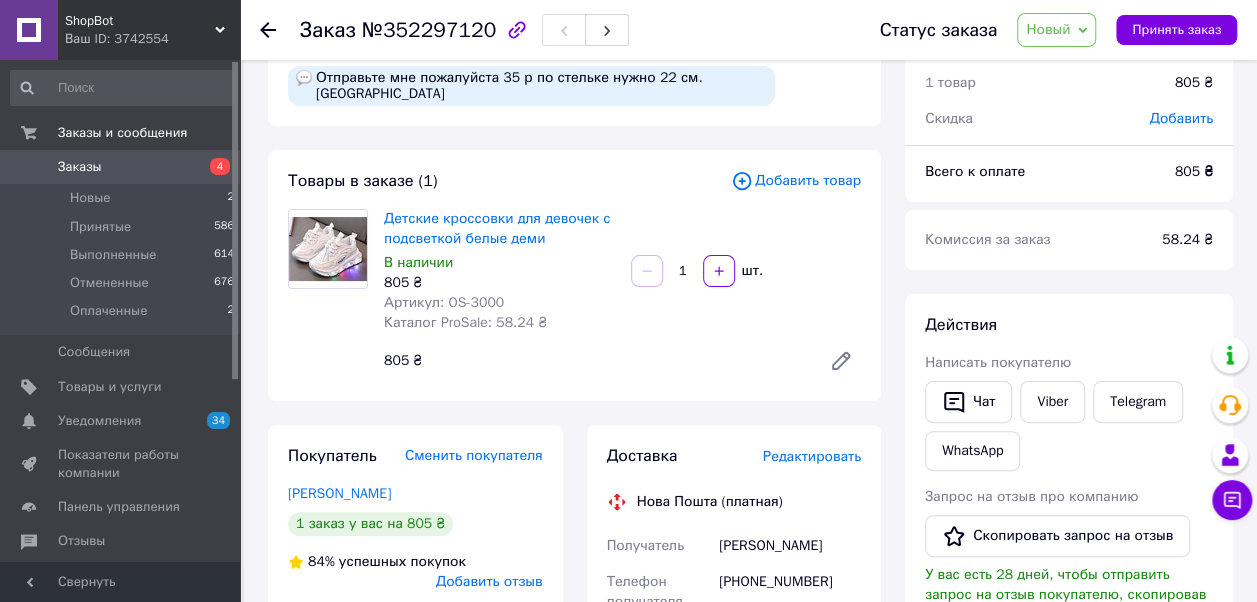 scroll, scrollTop: 75, scrollLeft: 0, axis: vertical 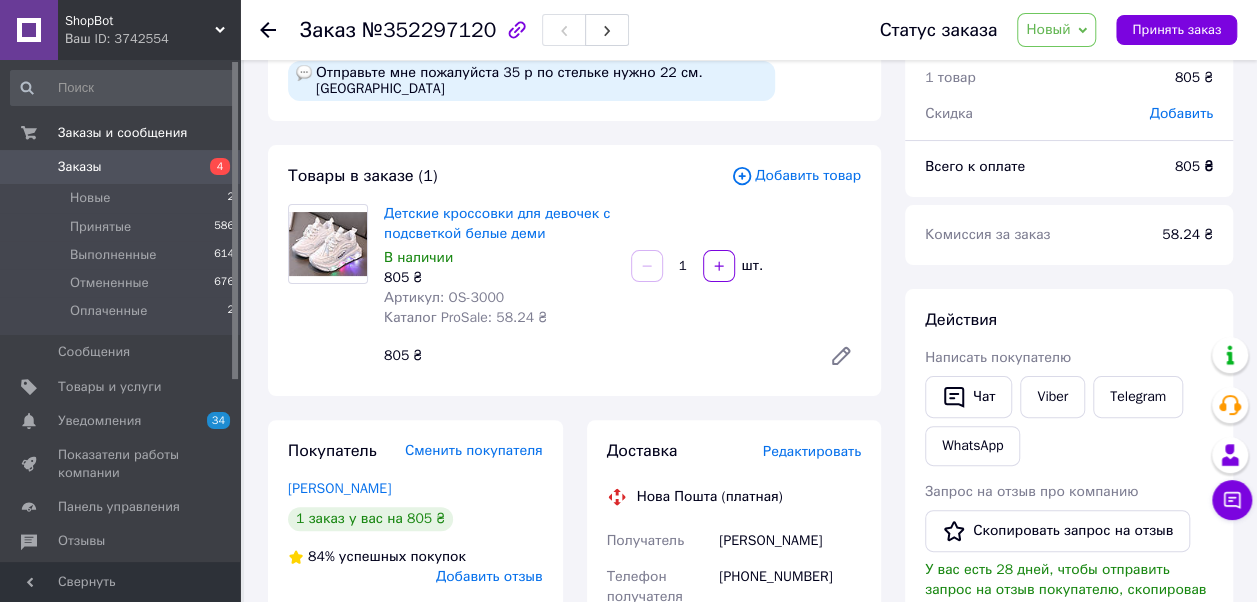 click on "Заказы" at bounding box center (121, 167) 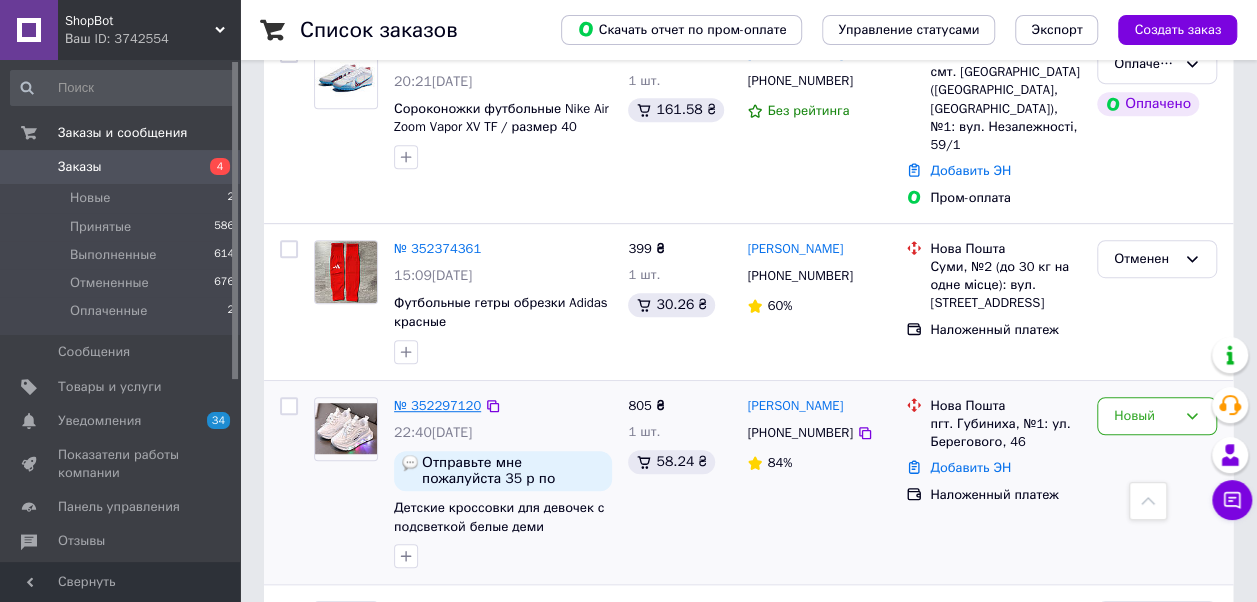 scroll, scrollTop: 400, scrollLeft: 0, axis: vertical 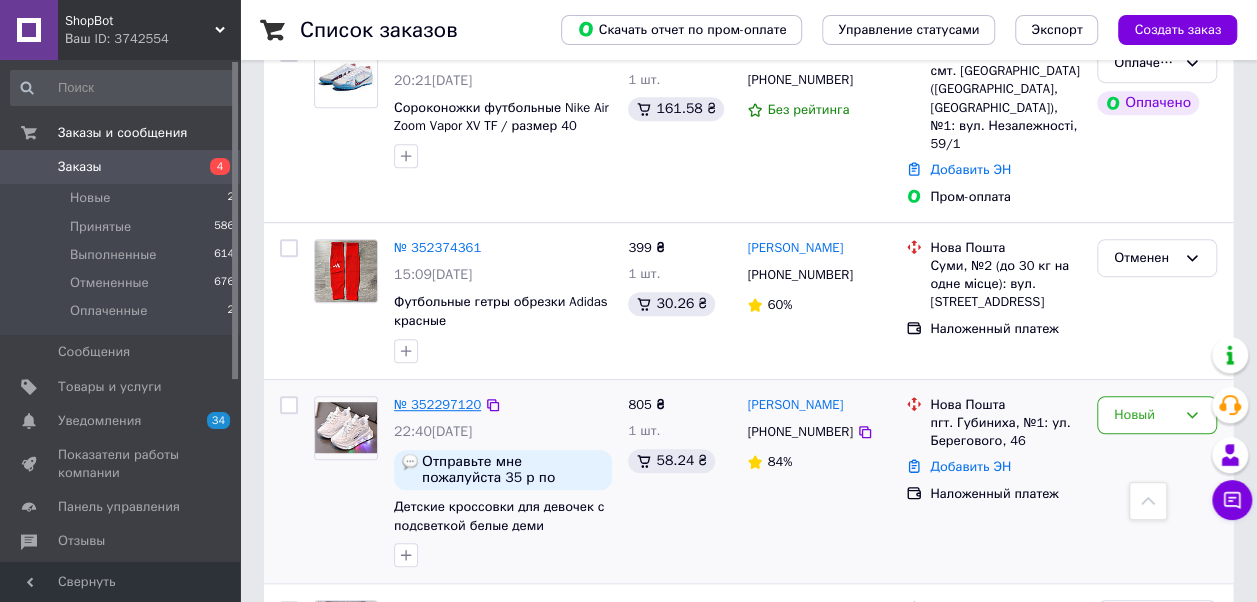 click on "№ 352297120" at bounding box center (437, 404) 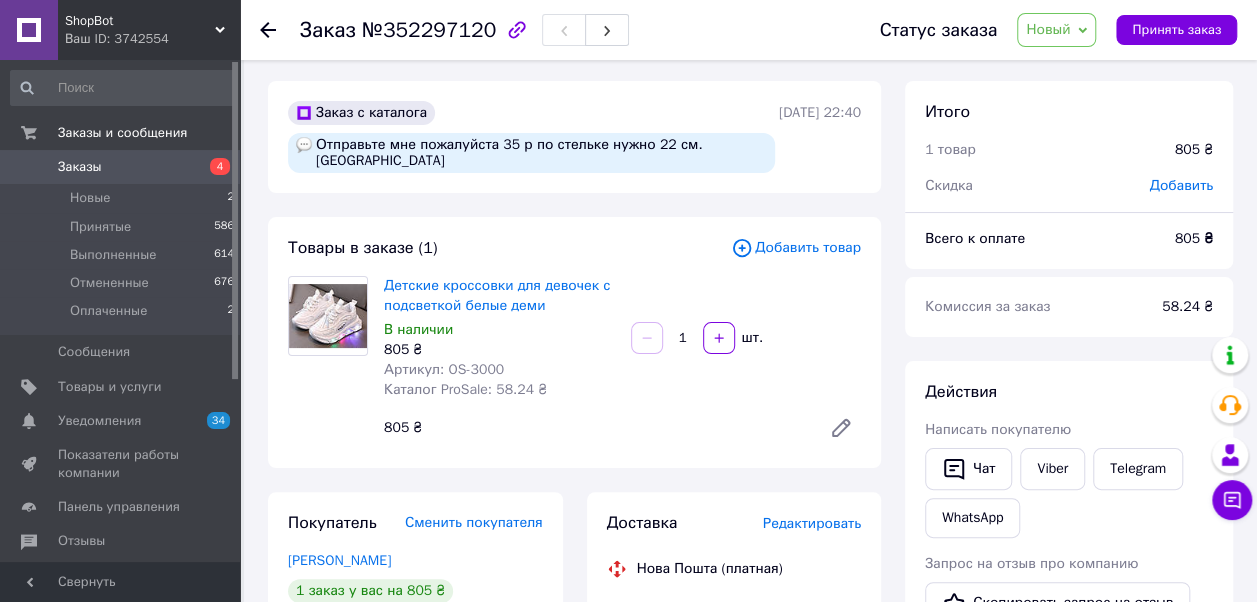 scroll, scrollTop: 0, scrollLeft: 0, axis: both 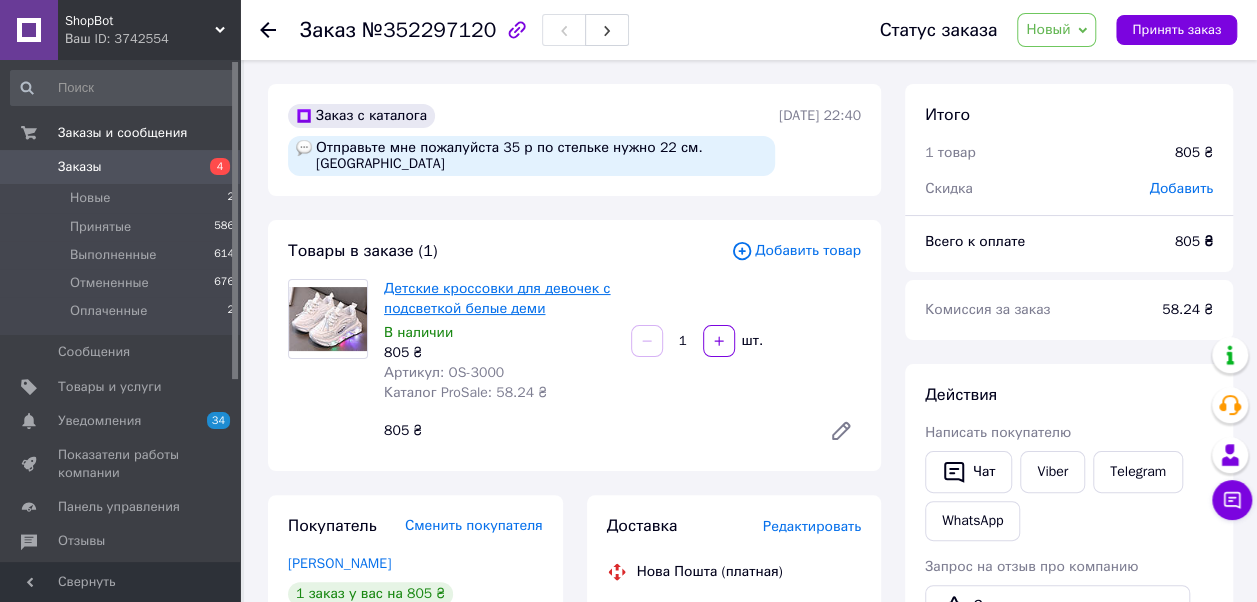 click on "Детские кроссовки для девочек с подсветкой белые деми" at bounding box center [497, 298] 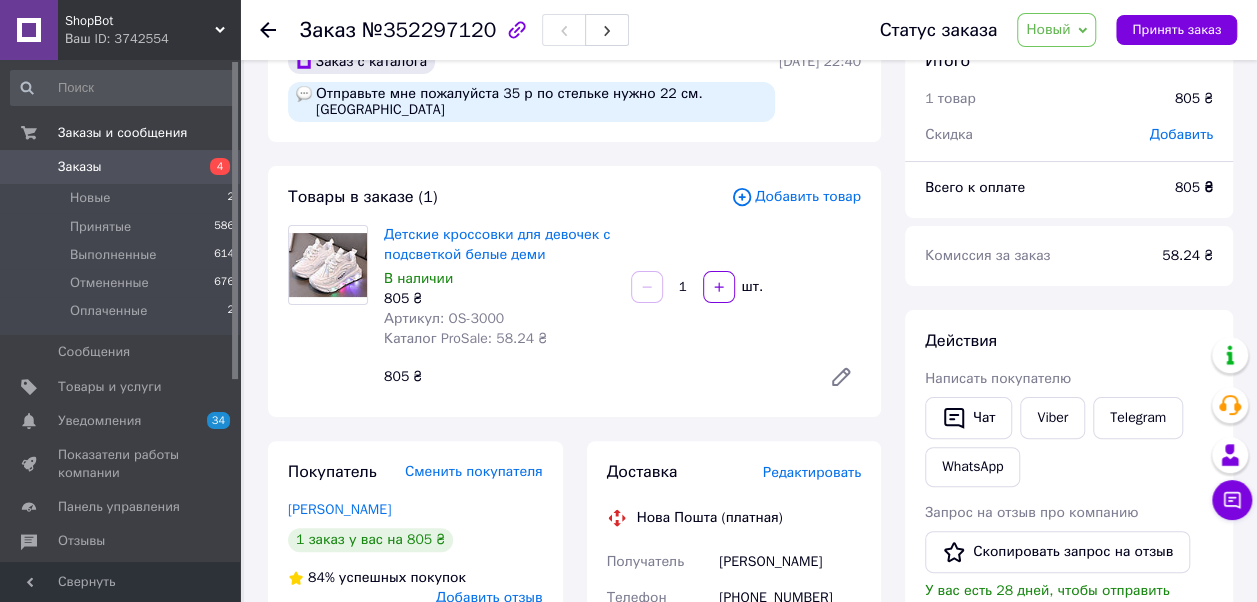 scroll, scrollTop: 100, scrollLeft: 0, axis: vertical 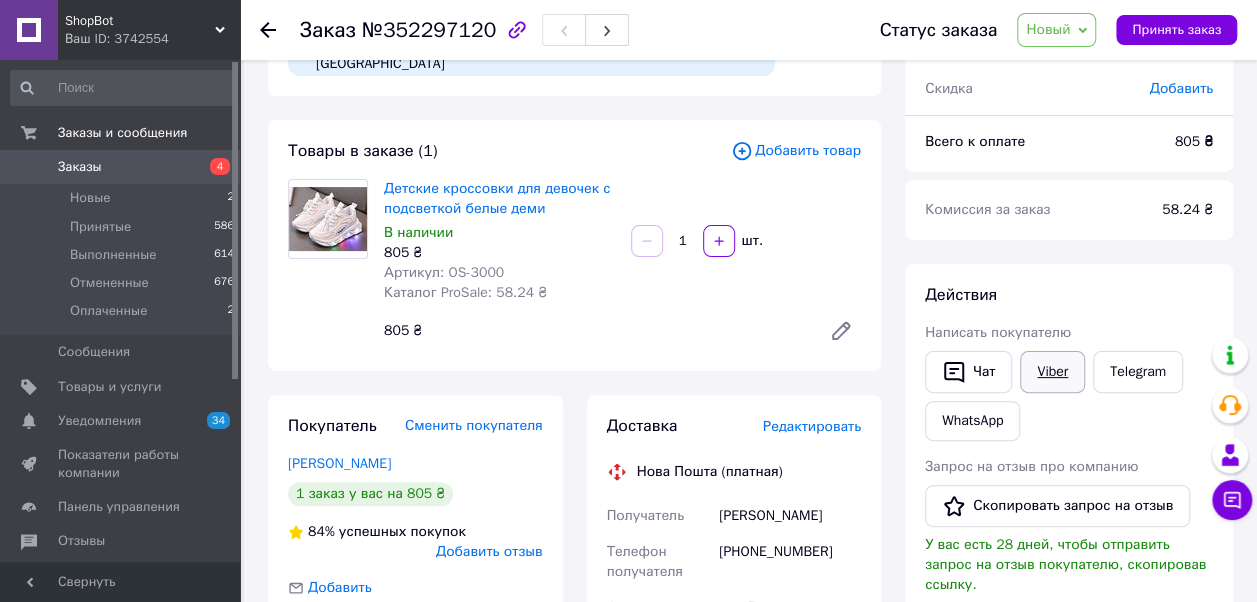 click on "Viber" at bounding box center [1052, 372] 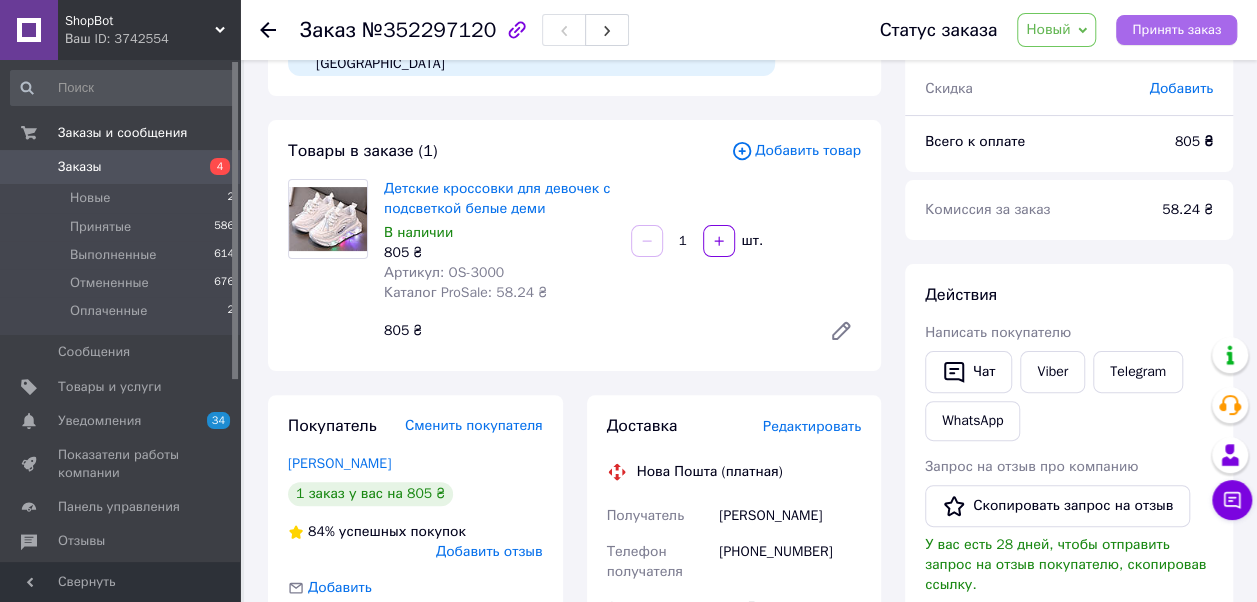 click on "Принять заказ" at bounding box center (1176, 30) 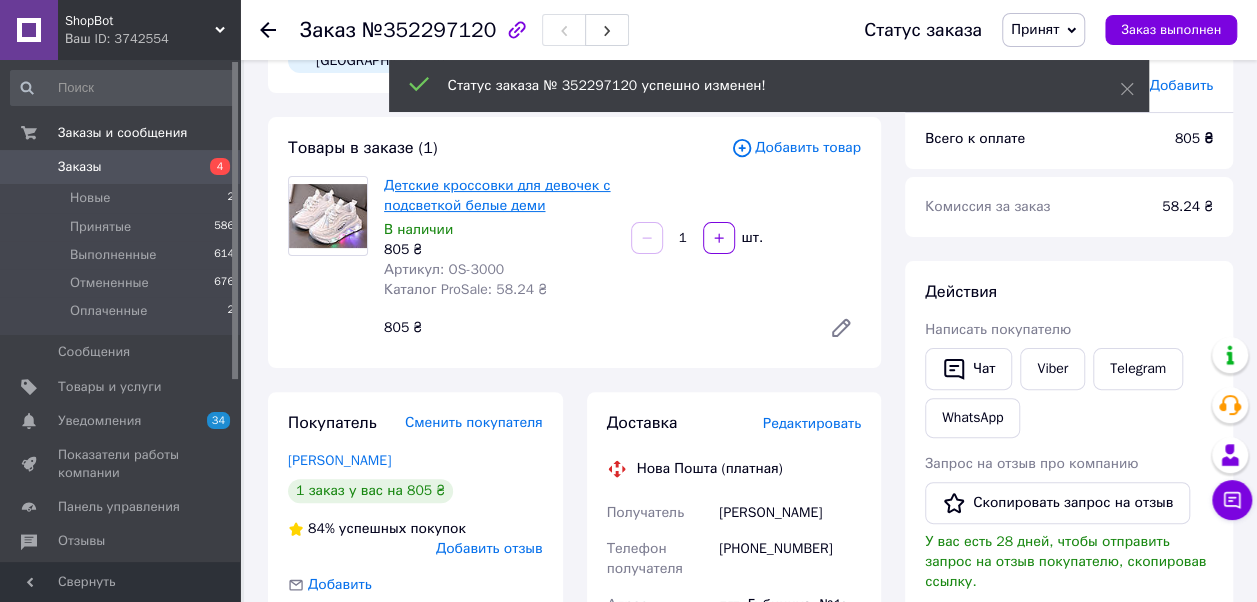 scroll, scrollTop: 100, scrollLeft: 0, axis: vertical 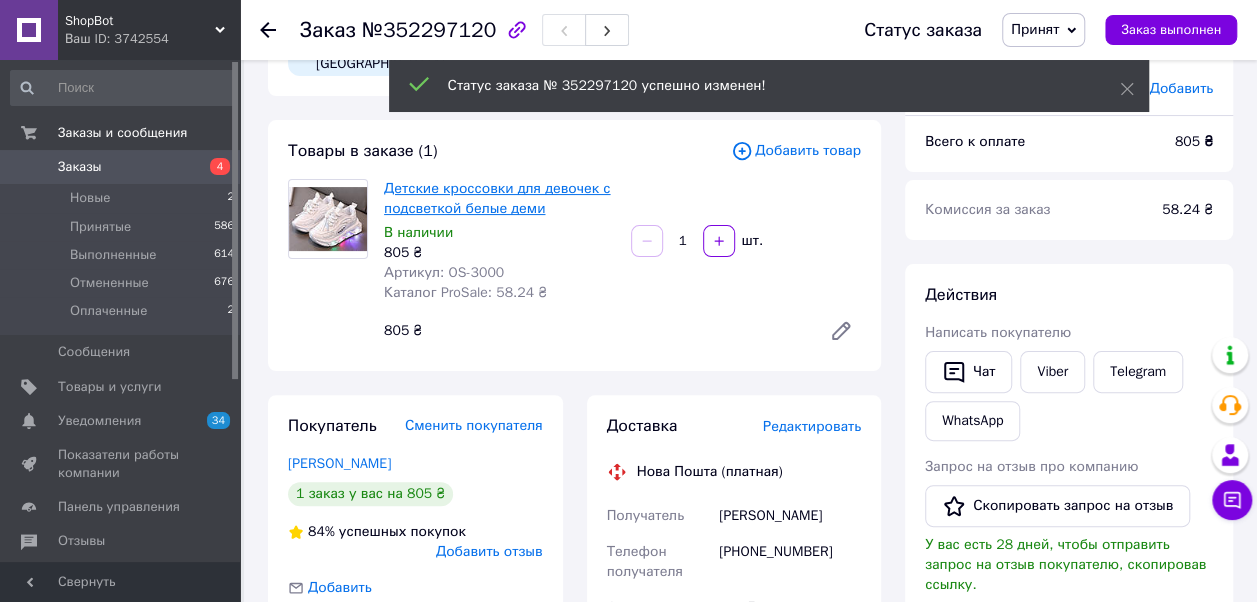 click on "Детские кроссовки для девочек с подсветкой белые деми" at bounding box center (497, 198) 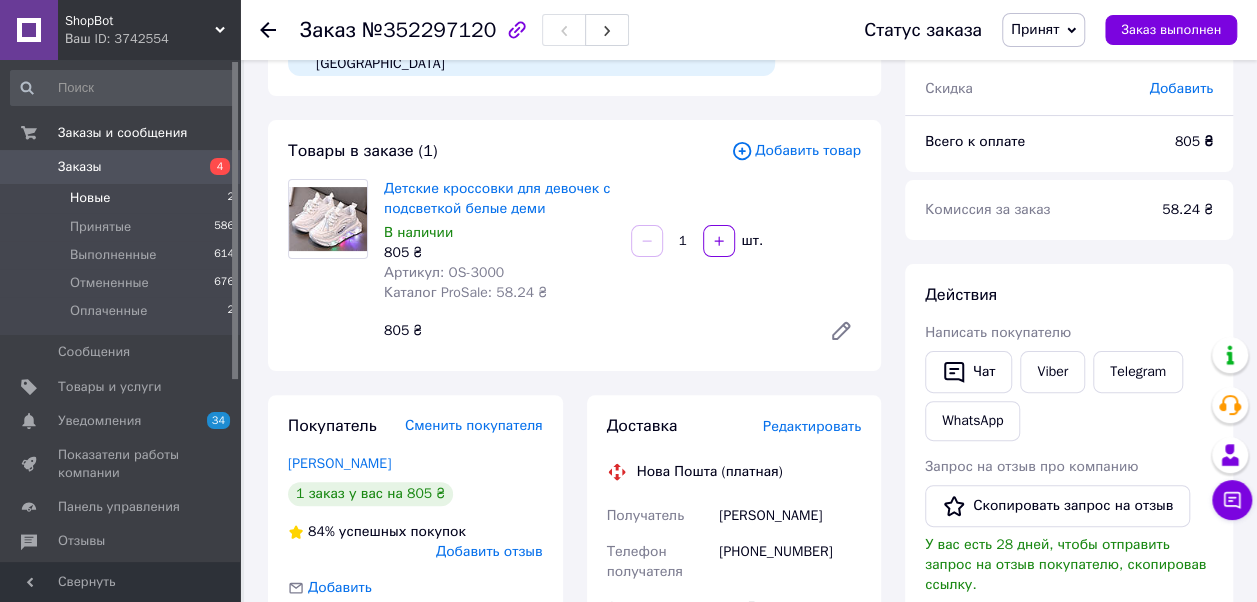 click on "Новые 2" at bounding box center [123, 198] 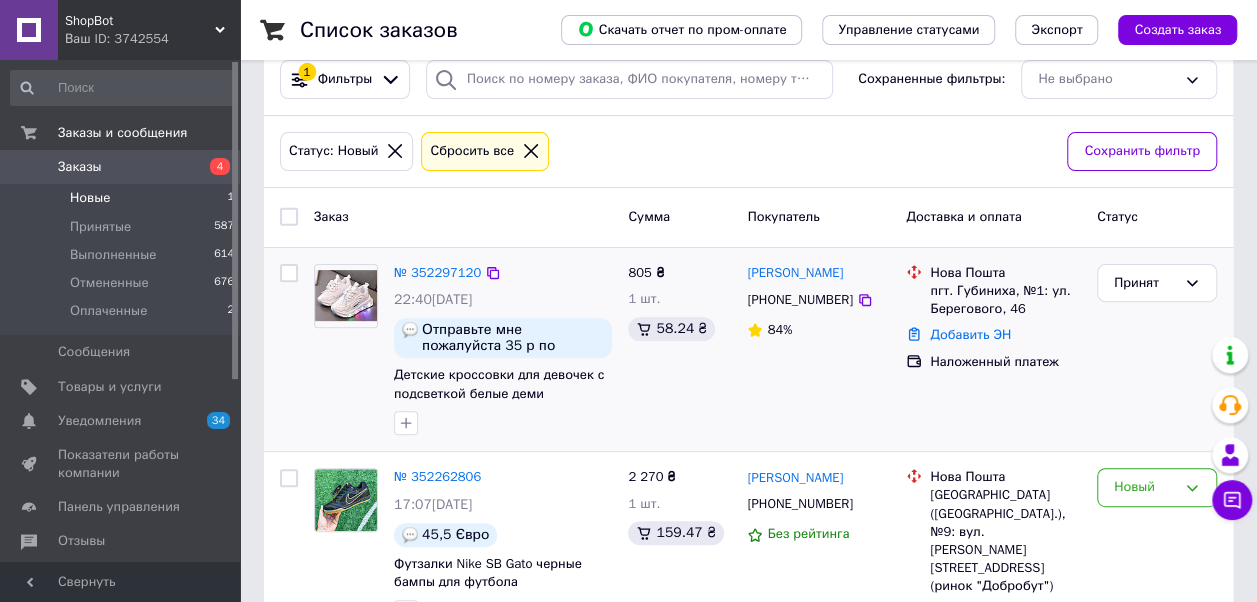 scroll, scrollTop: 260, scrollLeft: 0, axis: vertical 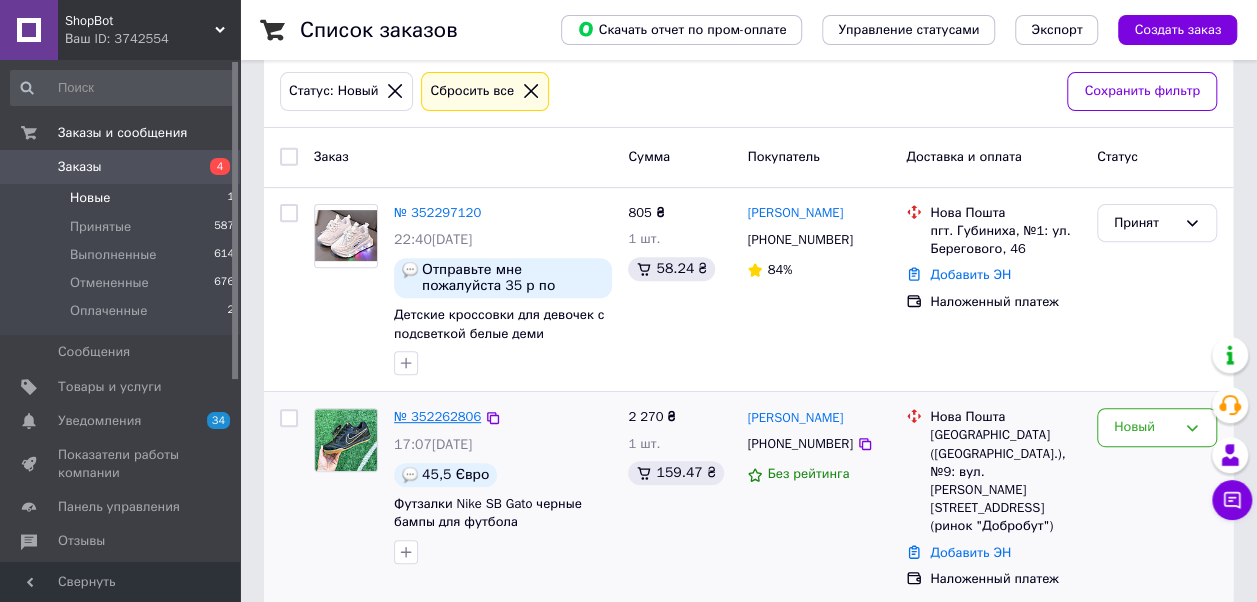 click on "№ 352262806" at bounding box center [437, 416] 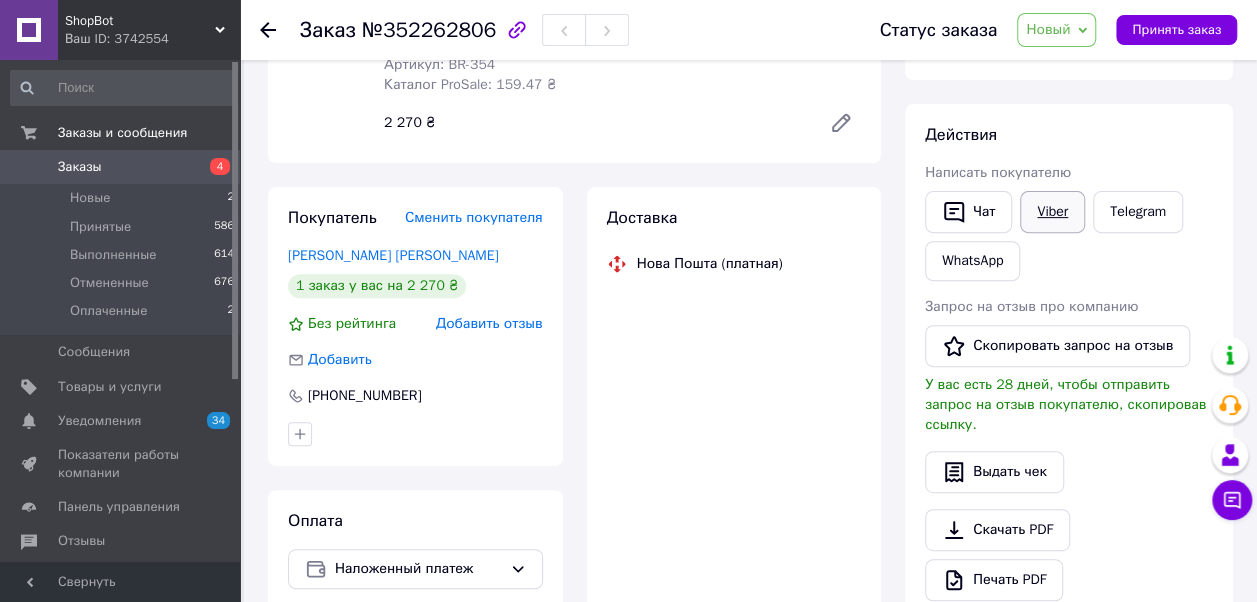 click on "Viber" at bounding box center (1052, 212) 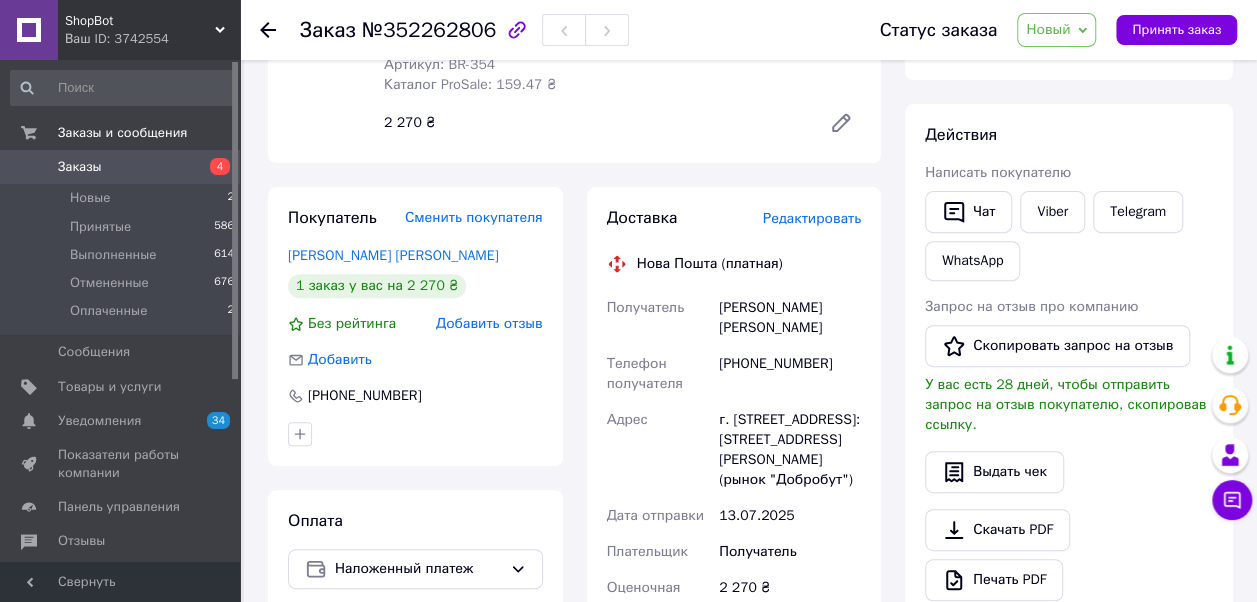click 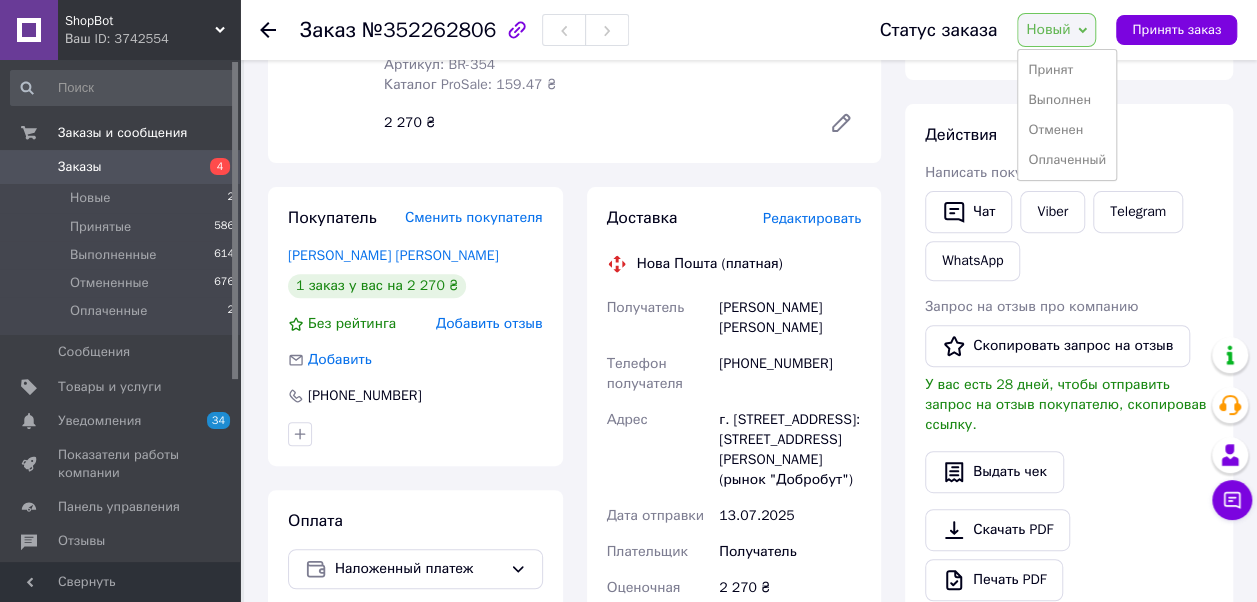 click on "Отменен" at bounding box center [1067, 130] 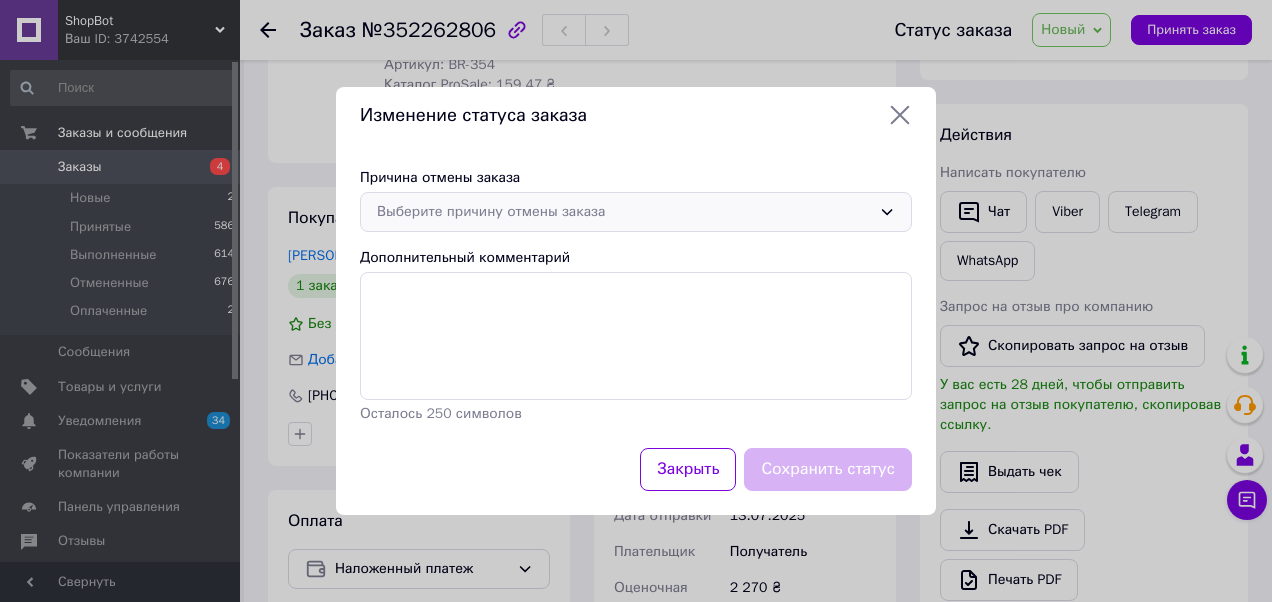 click on "Выберите причину отмены заказа" at bounding box center [624, 212] 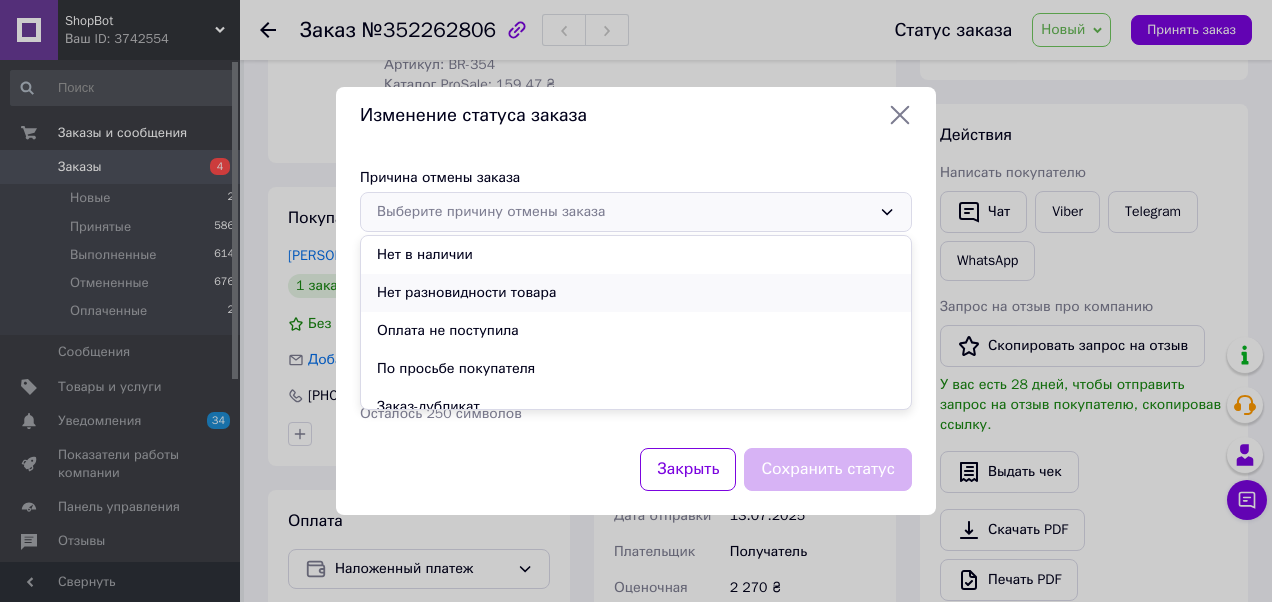 click on "Нет разновидности товара" at bounding box center (636, 293) 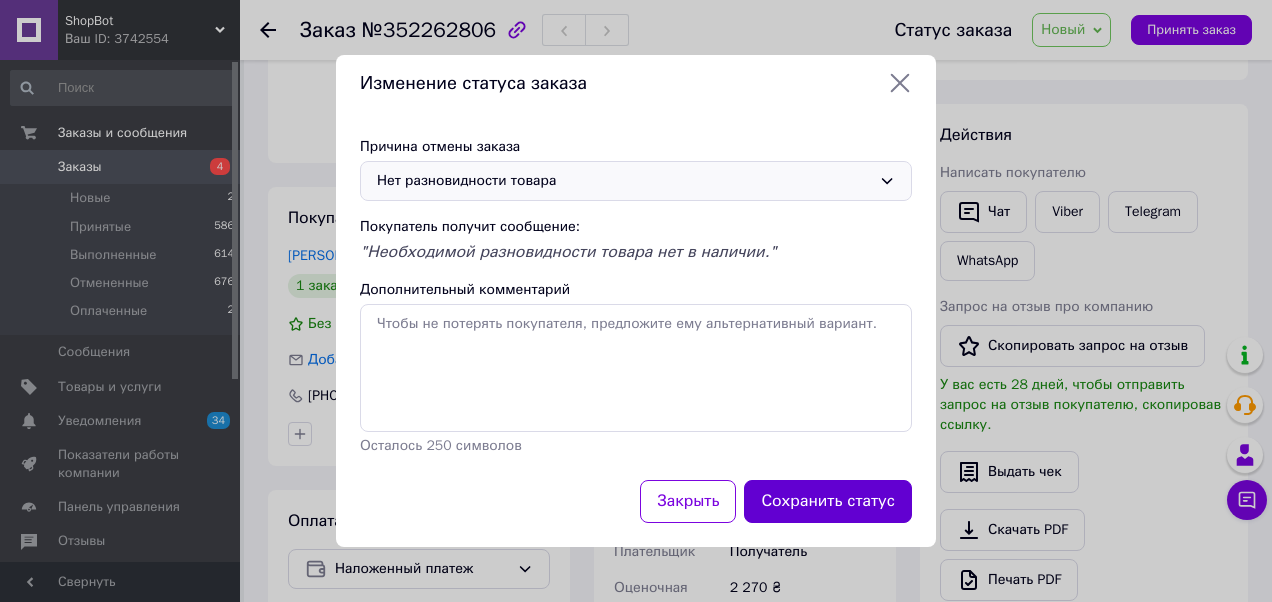 click on "Сохранить статус" at bounding box center (828, 501) 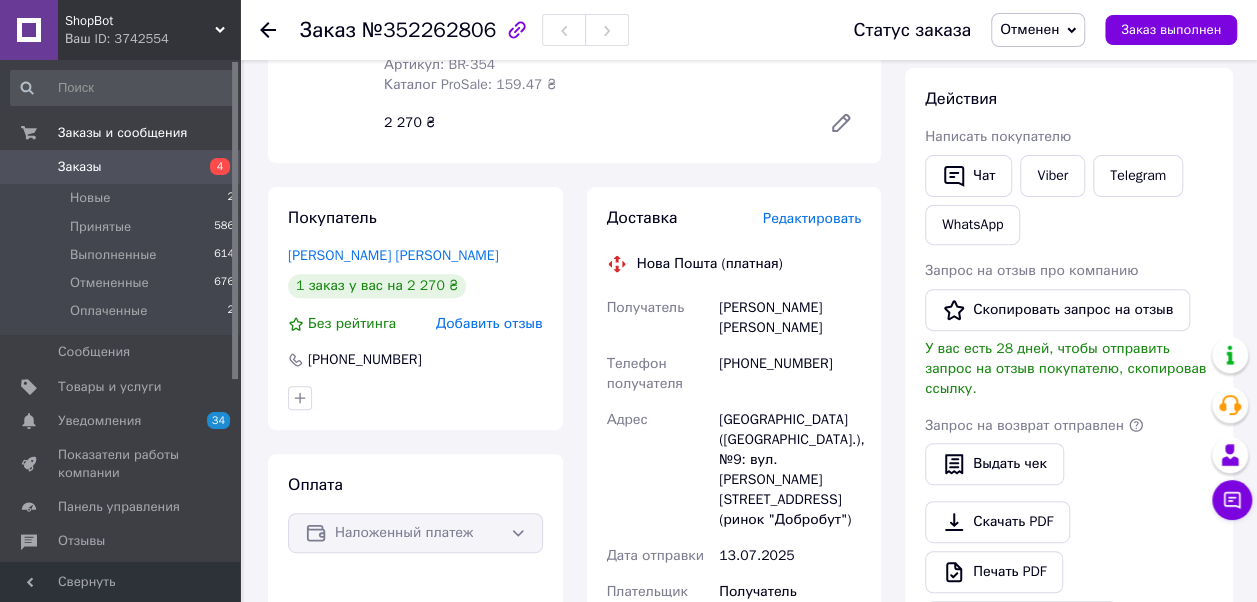 click on "Заказы" at bounding box center [121, 167] 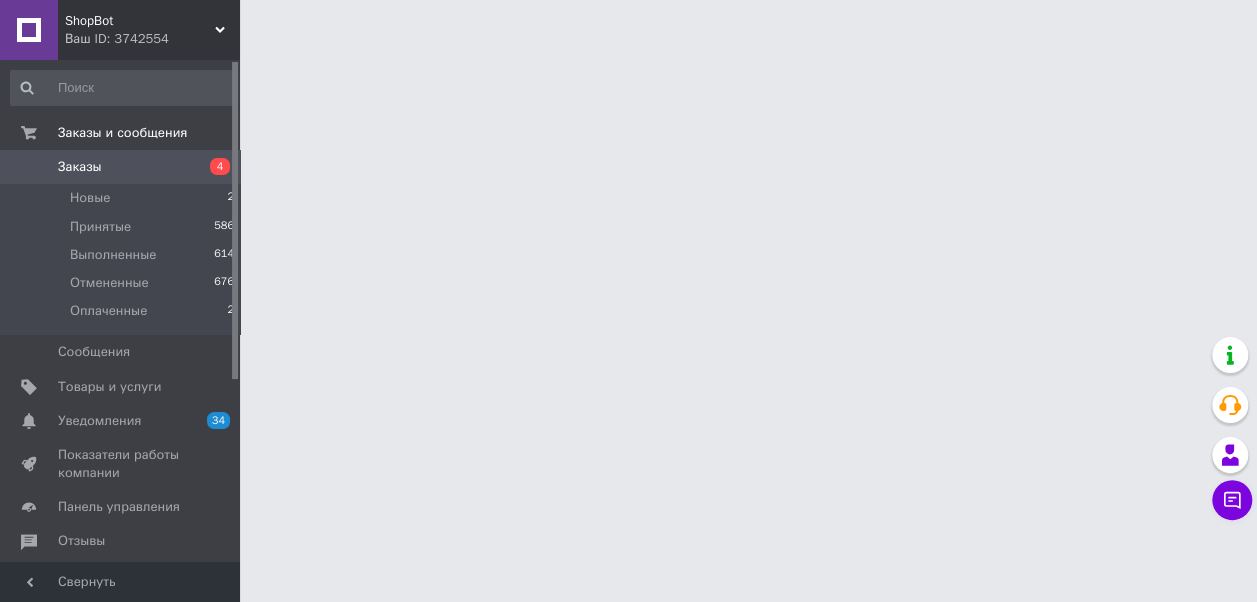 scroll, scrollTop: 0, scrollLeft: 0, axis: both 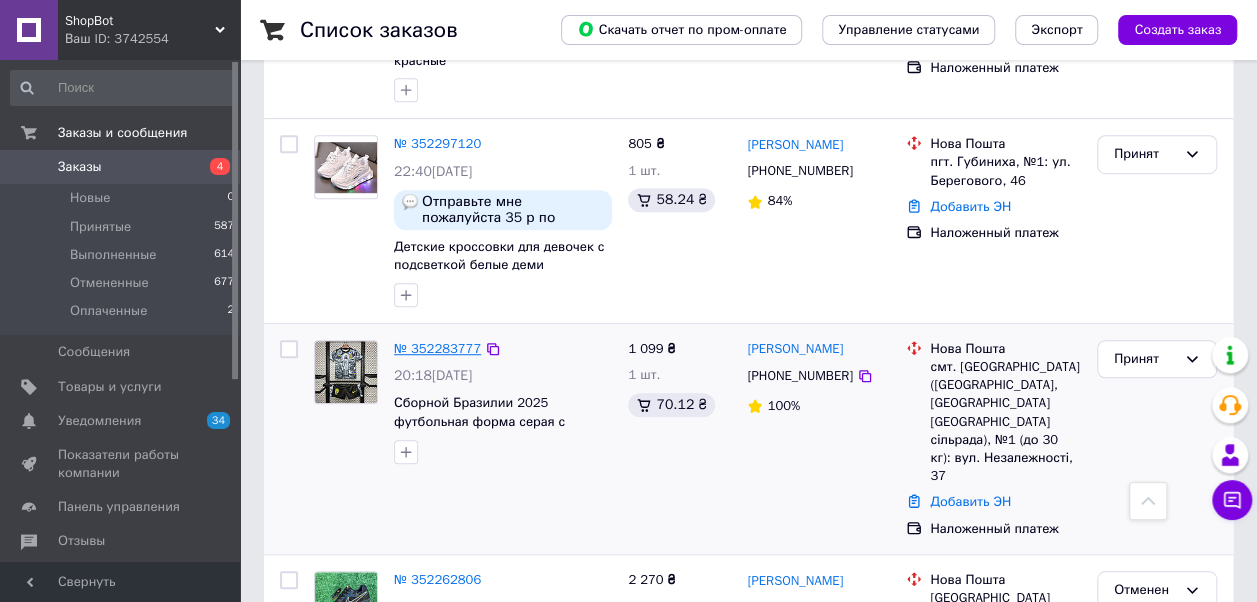 click on "№ 352283777" at bounding box center (437, 348) 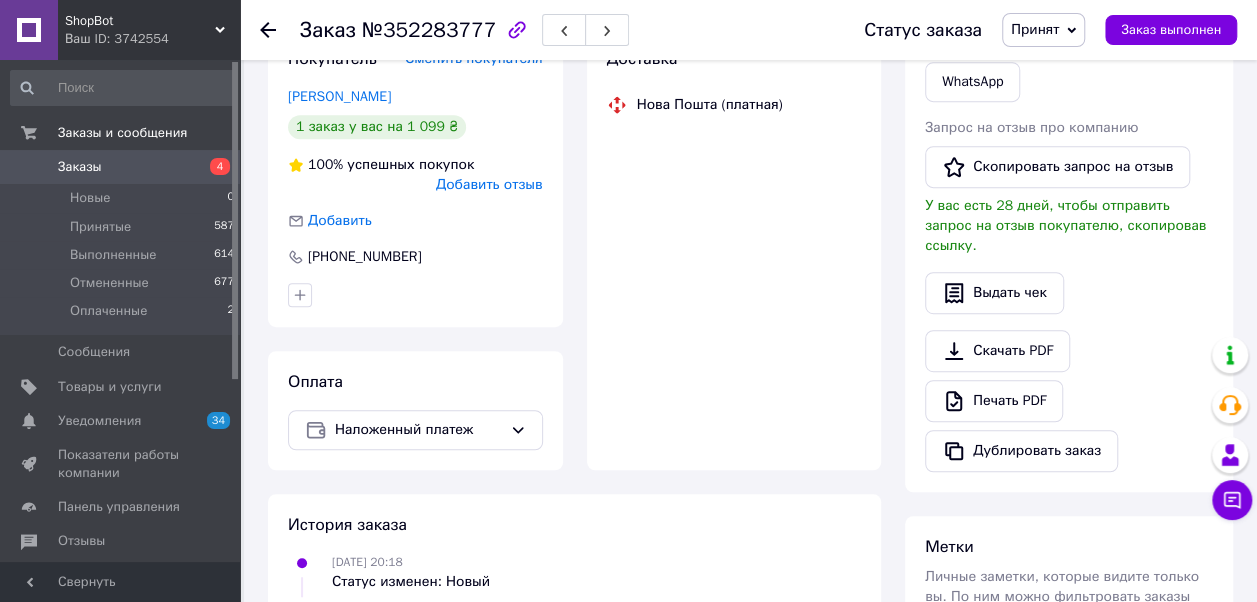 scroll, scrollTop: 100, scrollLeft: 0, axis: vertical 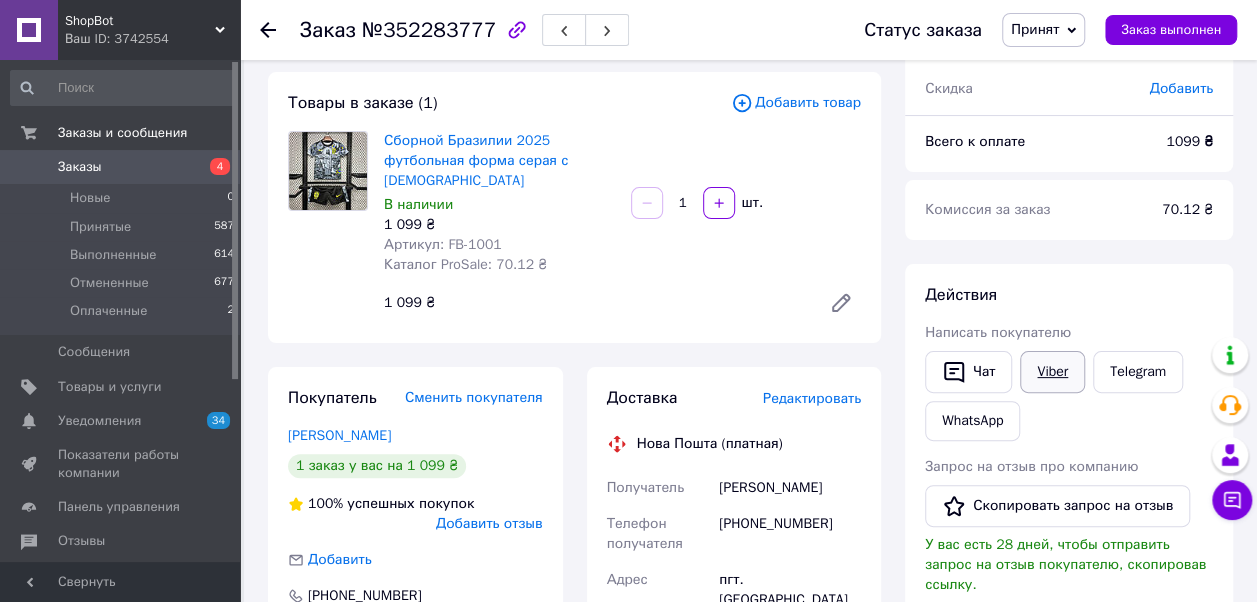 click on "Viber" at bounding box center (1052, 372) 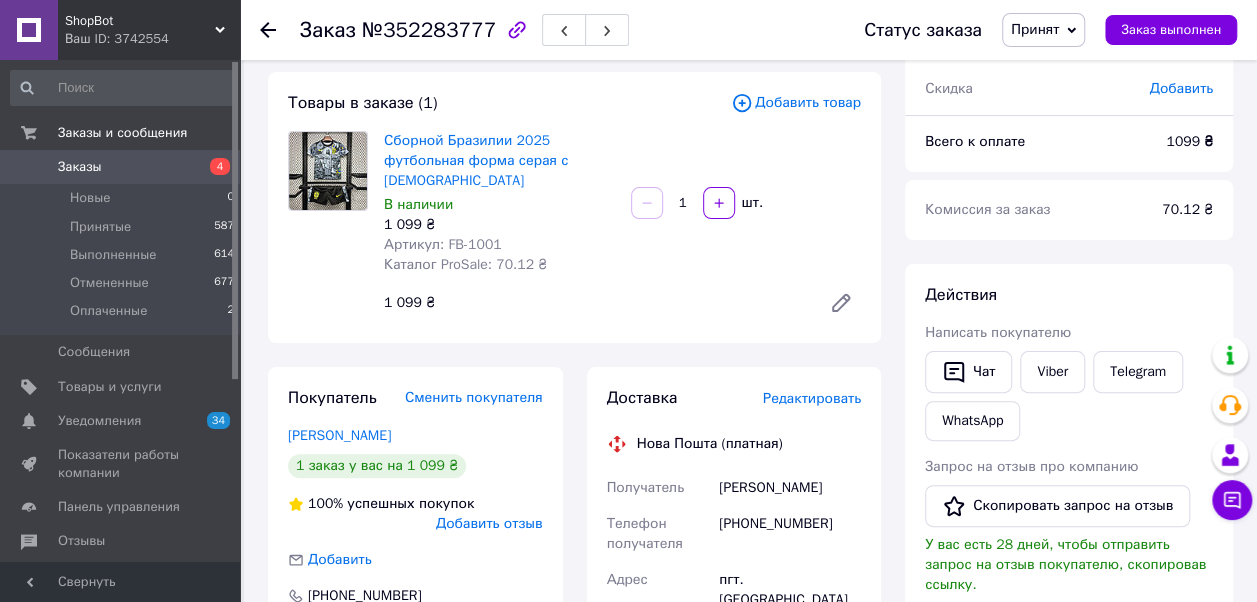 click on "Заказы 4" at bounding box center (123, 167) 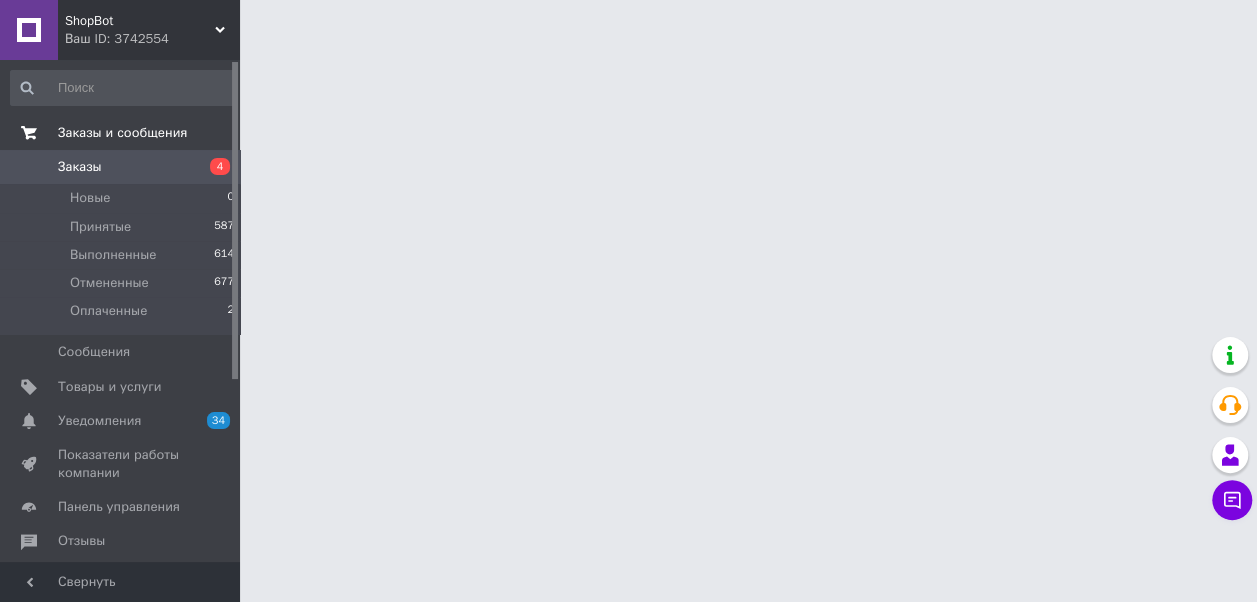 scroll, scrollTop: 0, scrollLeft: 0, axis: both 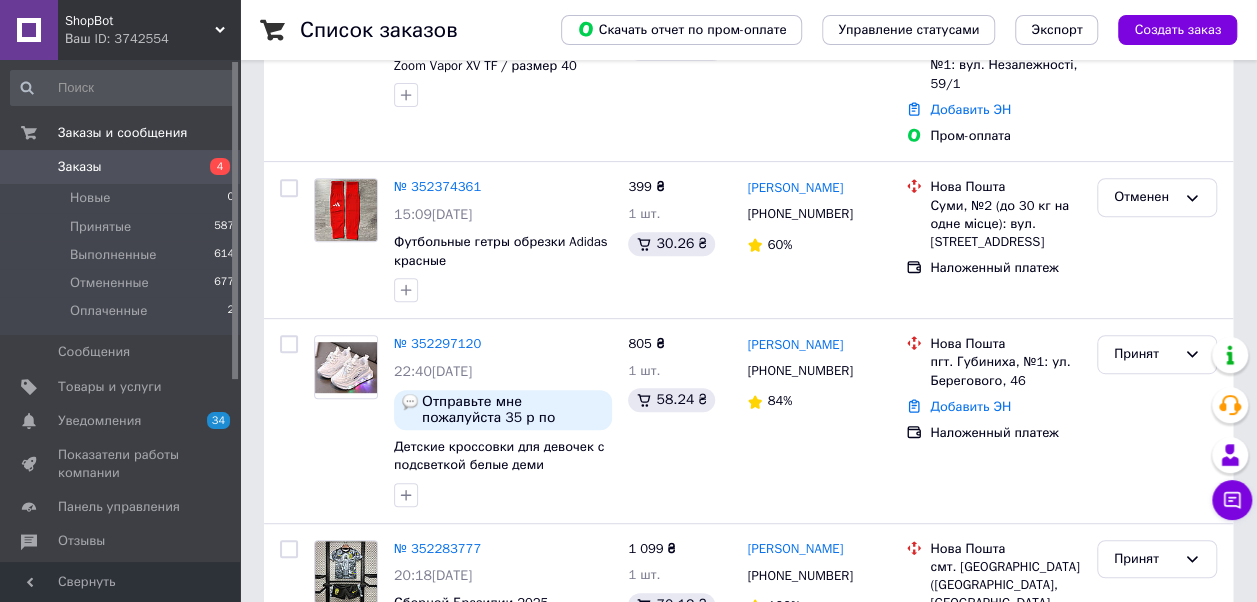 click on "Заказы 4" at bounding box center (123, 167) 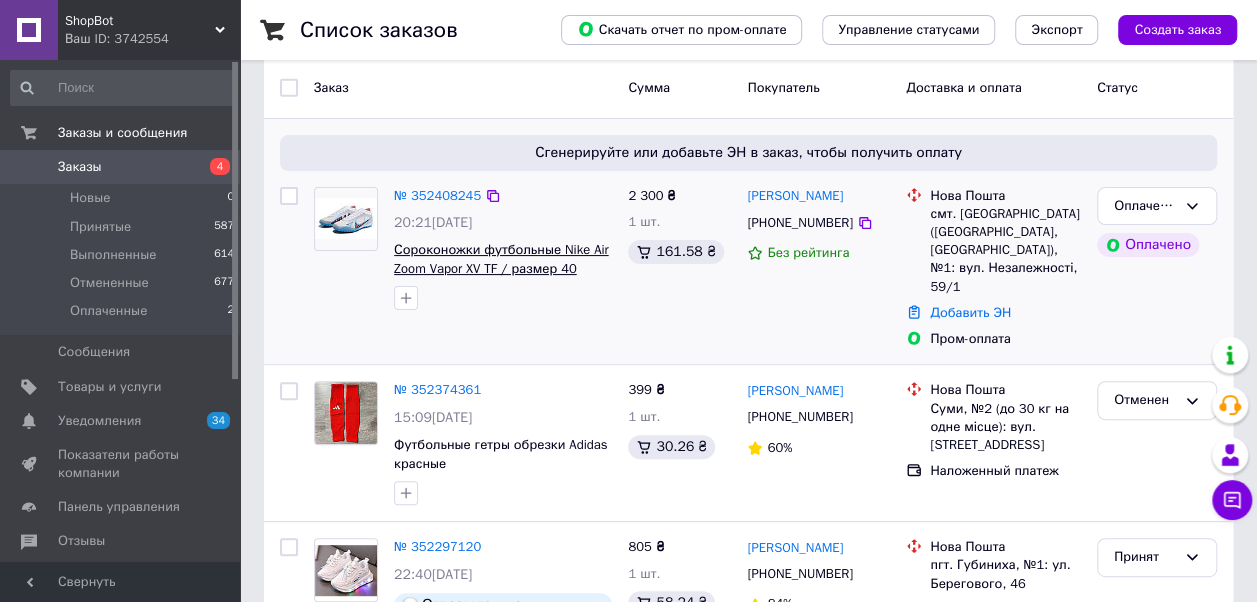 scroll, scrollTop: 100, scrollLeft: 0, axis: vertical 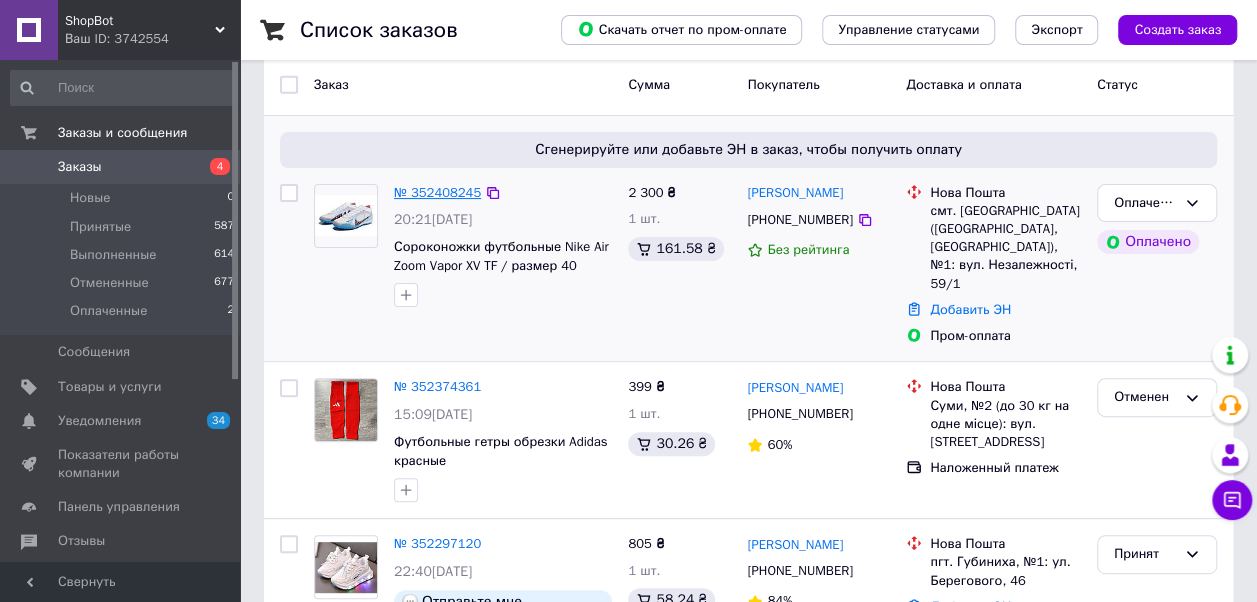 click on "№ 352408245" at bounding box center [437, 192] 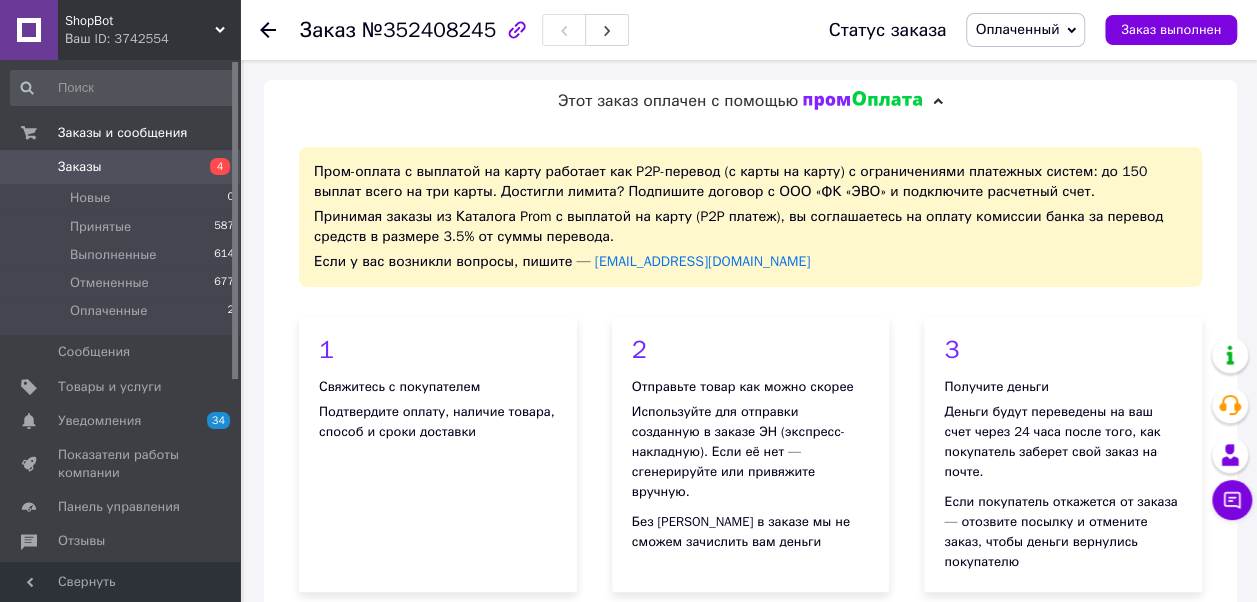 scroll, scrollTop: 600, scrollLeft: 0, axis: vertical 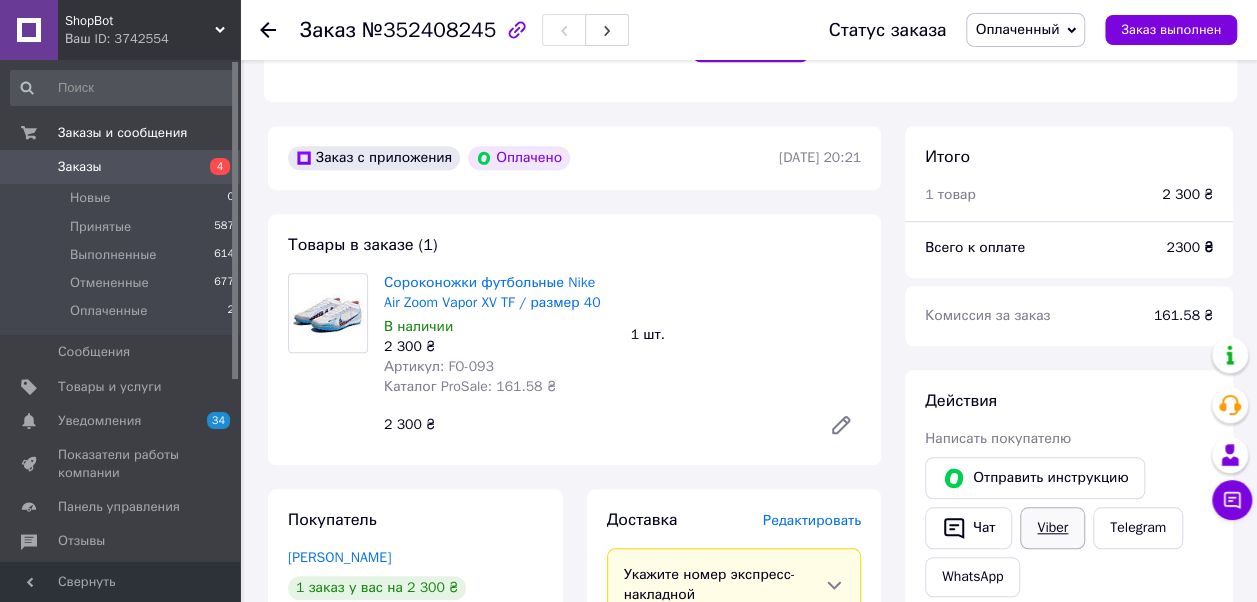 click on "Viber" at bounding box center (1052, 528) 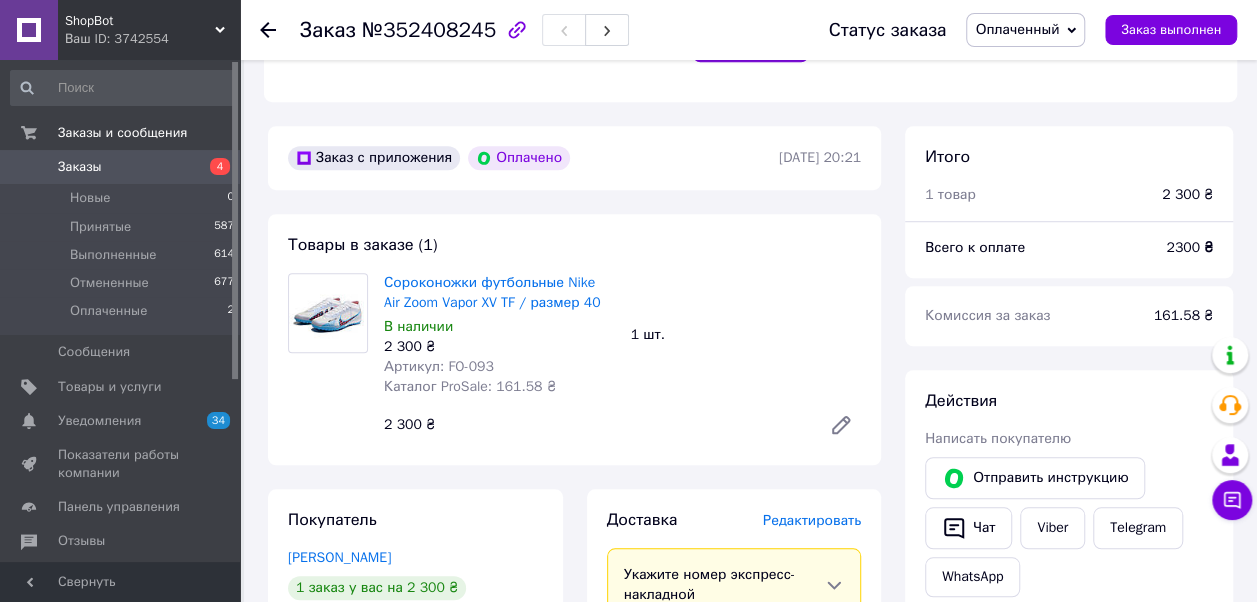 click on "Заказы 4" at bounding box center [123, 167] 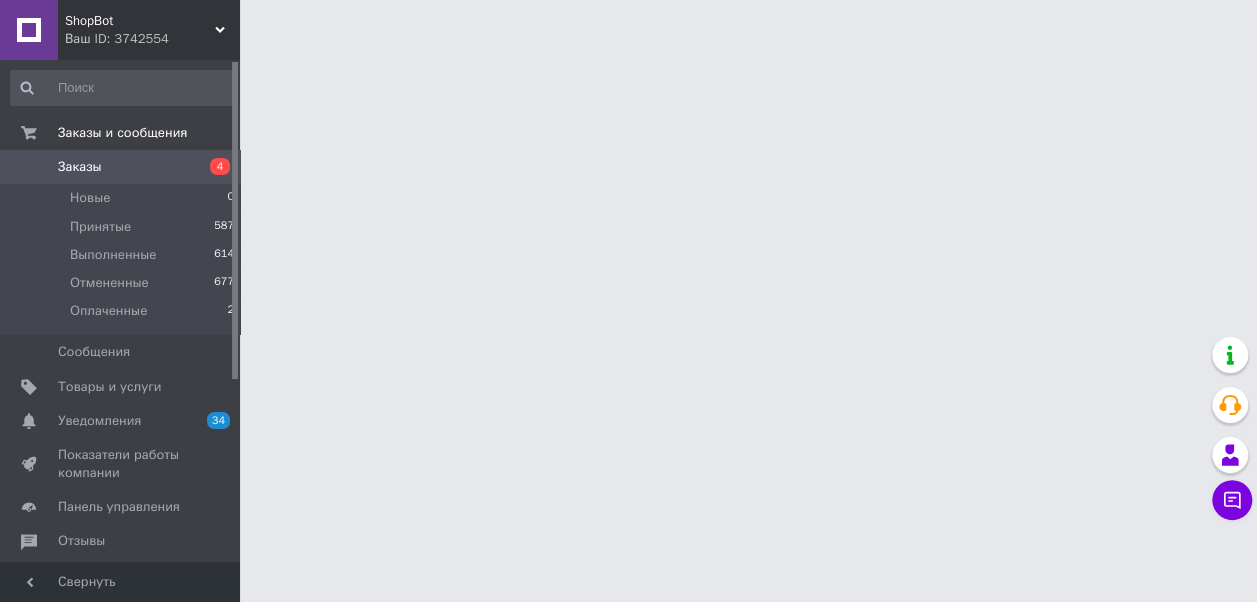 scroll, scrollTop: 0, scrollLeft: 0, axis: both 